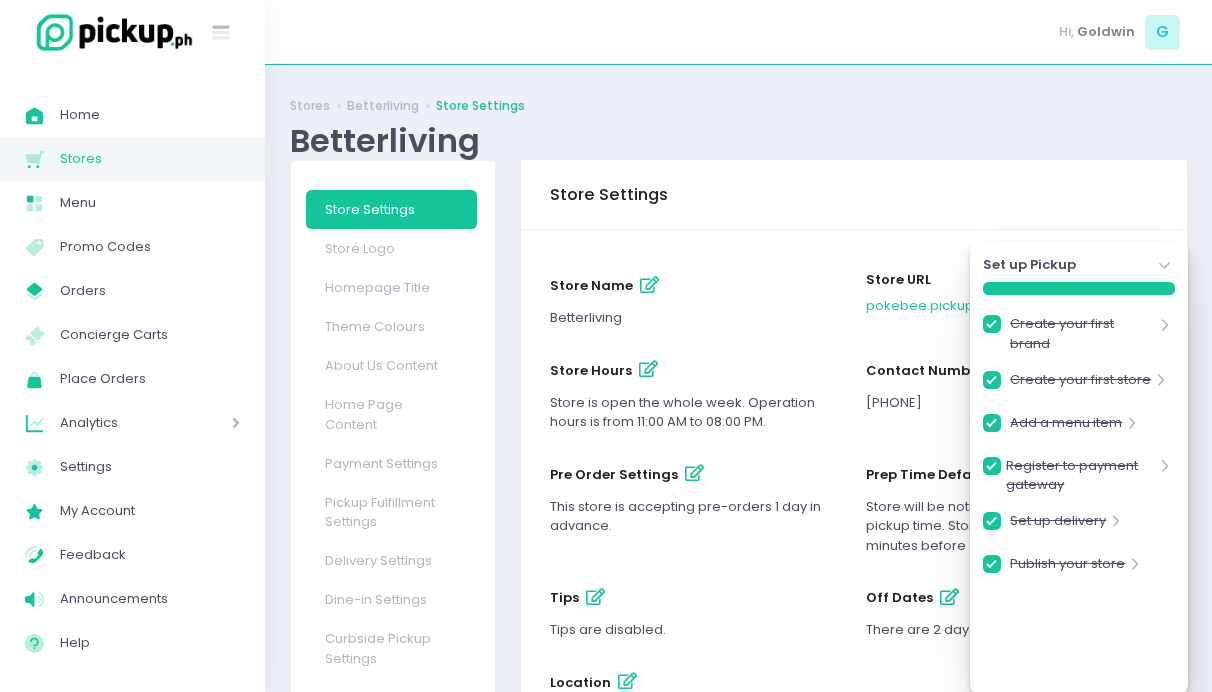 scroll, scrollTop: 0, scrollLeft: 0, axis: both 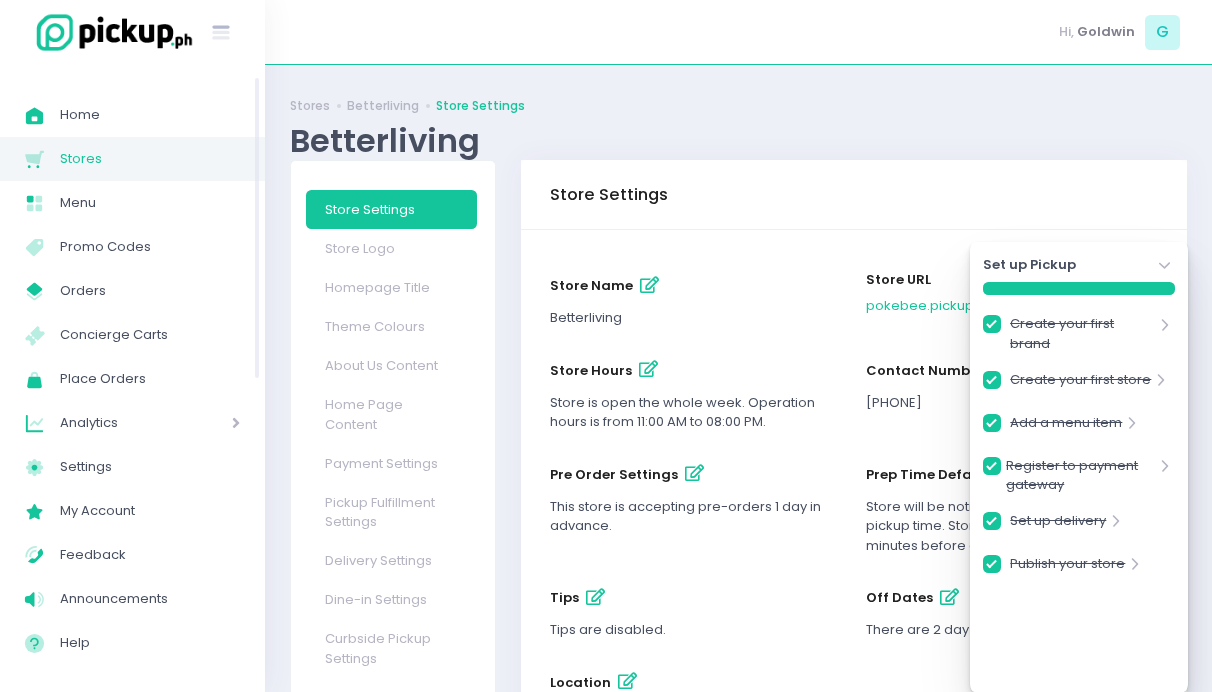 click on "Stores" at bounding box center [150, 159] 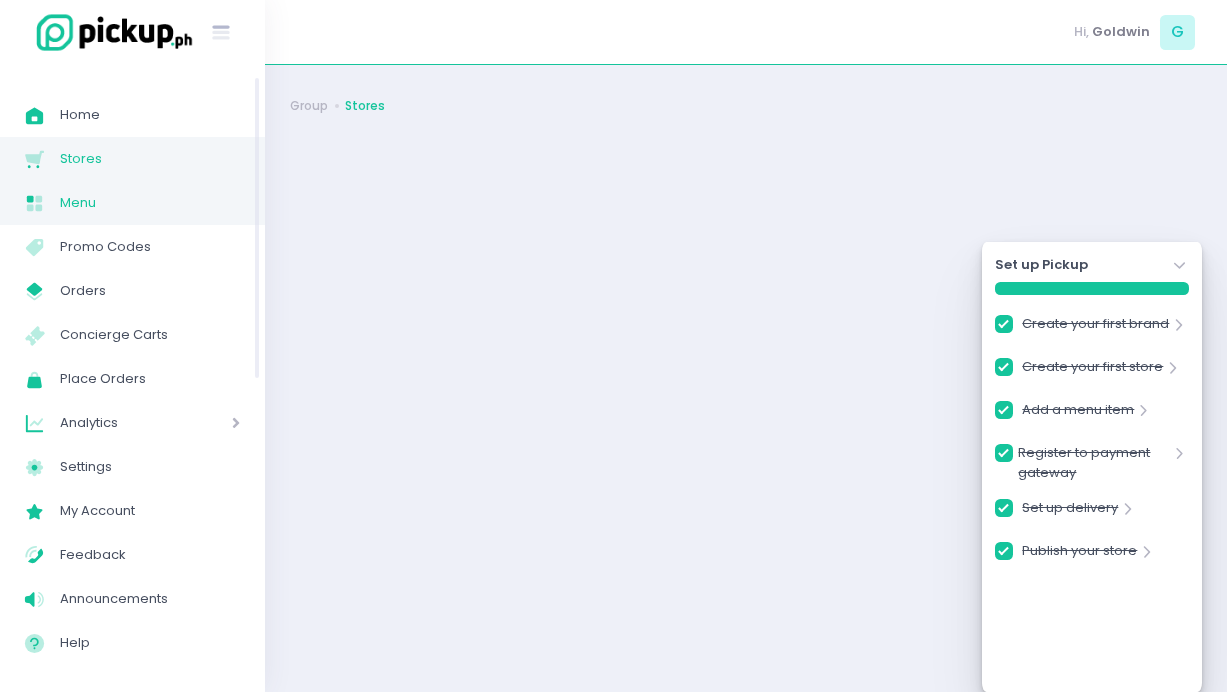 checkbox on "true" 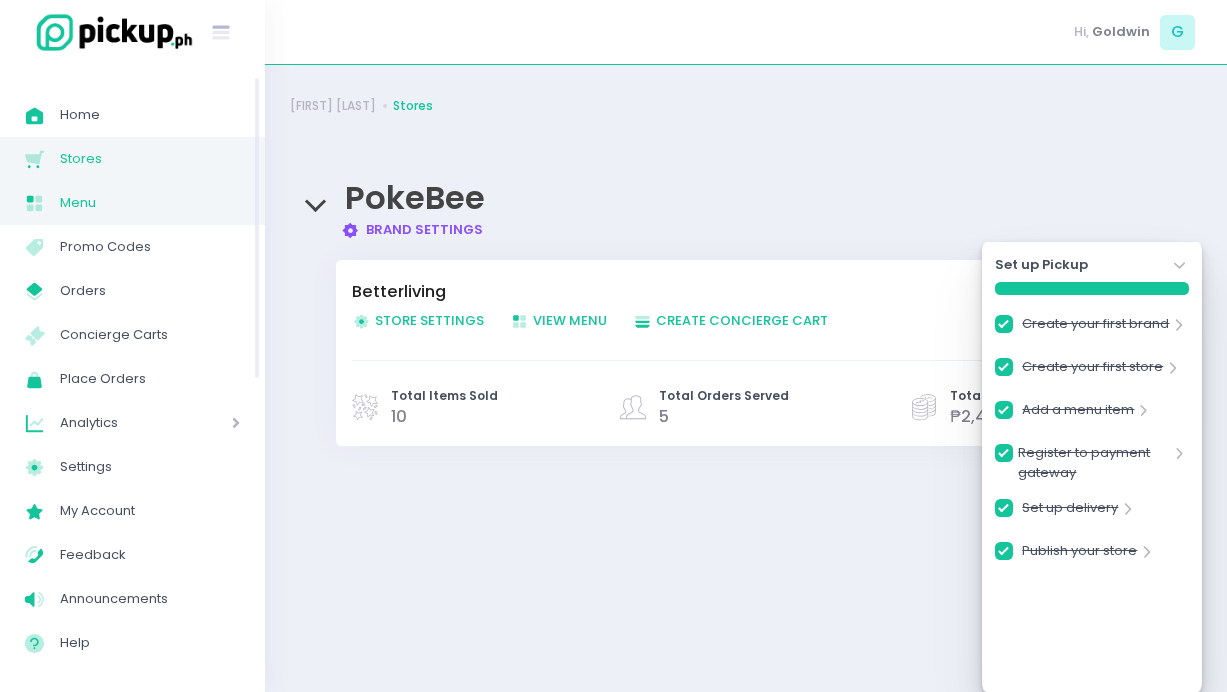 click on "Menu" at bounding box center (150, 203) 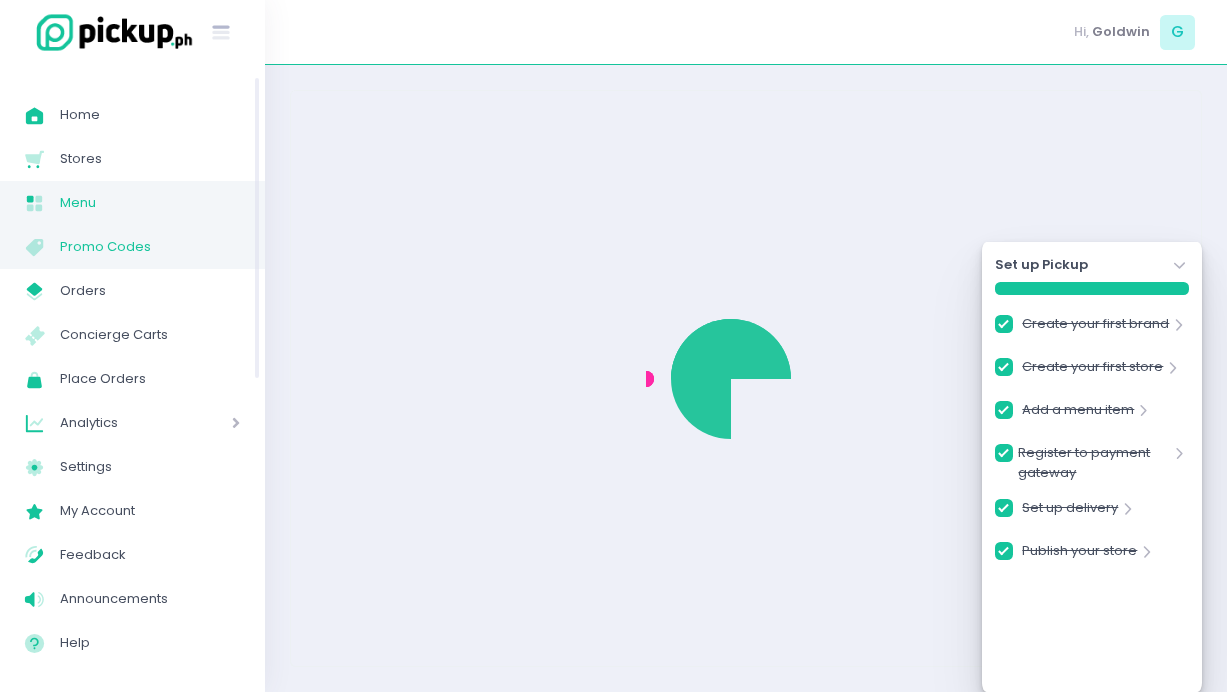 checkbox on "true" 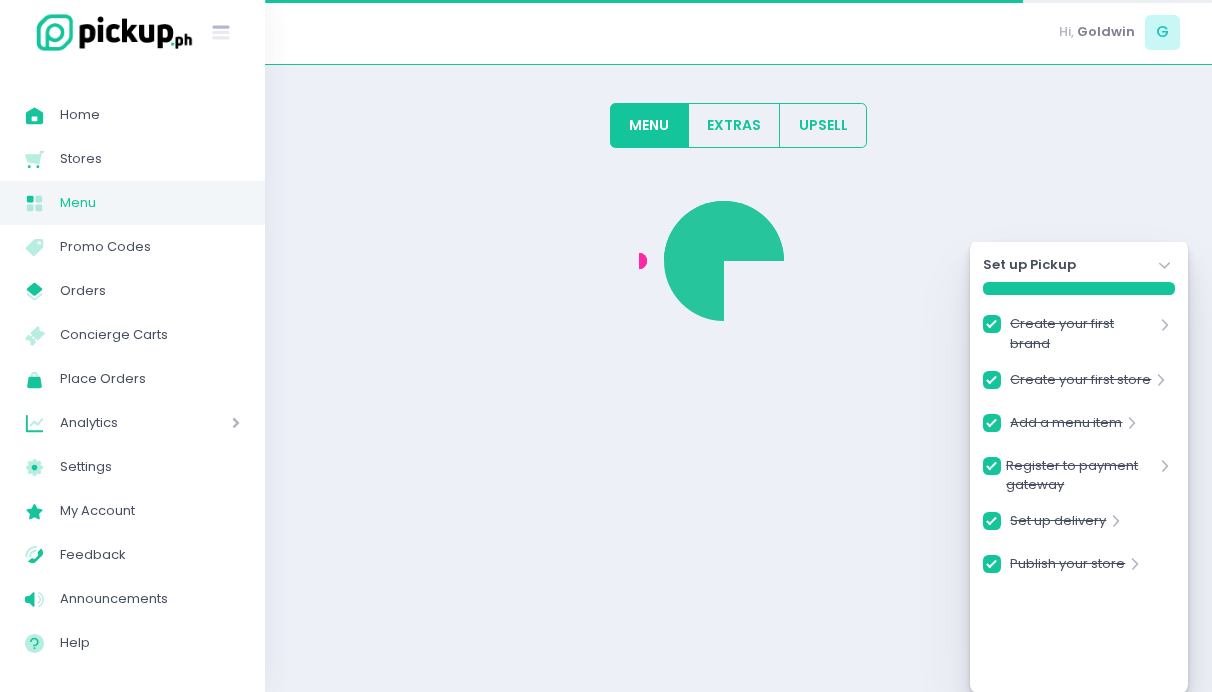 checkbox on "true" 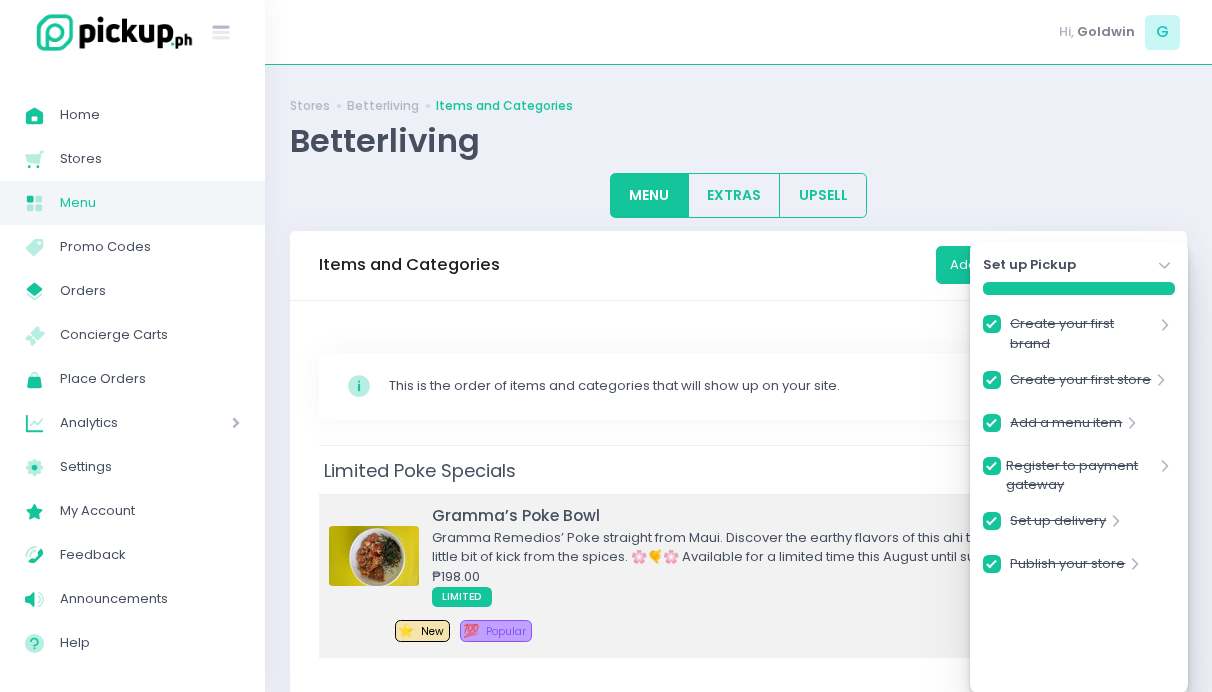 click on "Gramma Remedios’ Poke straight from Maui. Discover the earthy flavors of this ahi tuna poke with a little bit of kick from the spices. 🌸🤙🌸 Available for a limited time this August until supplies last daily." at bounding box center (758, 547) 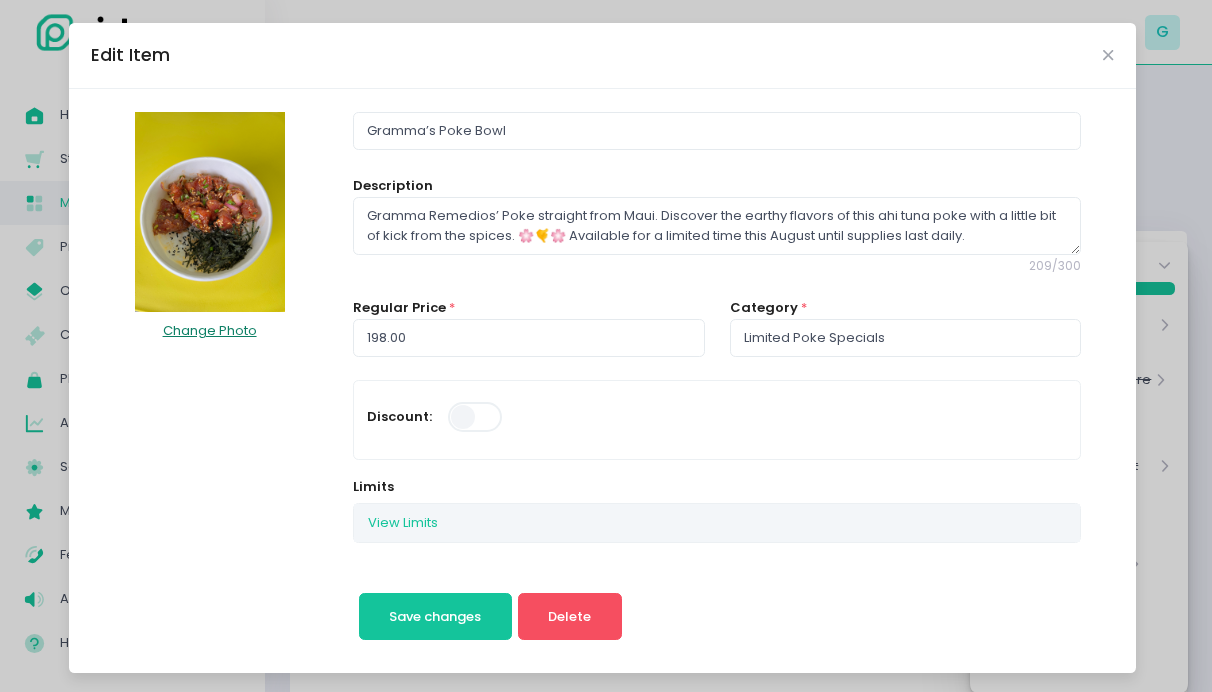 click on "Change Photo" at bounding box center (210, 331) 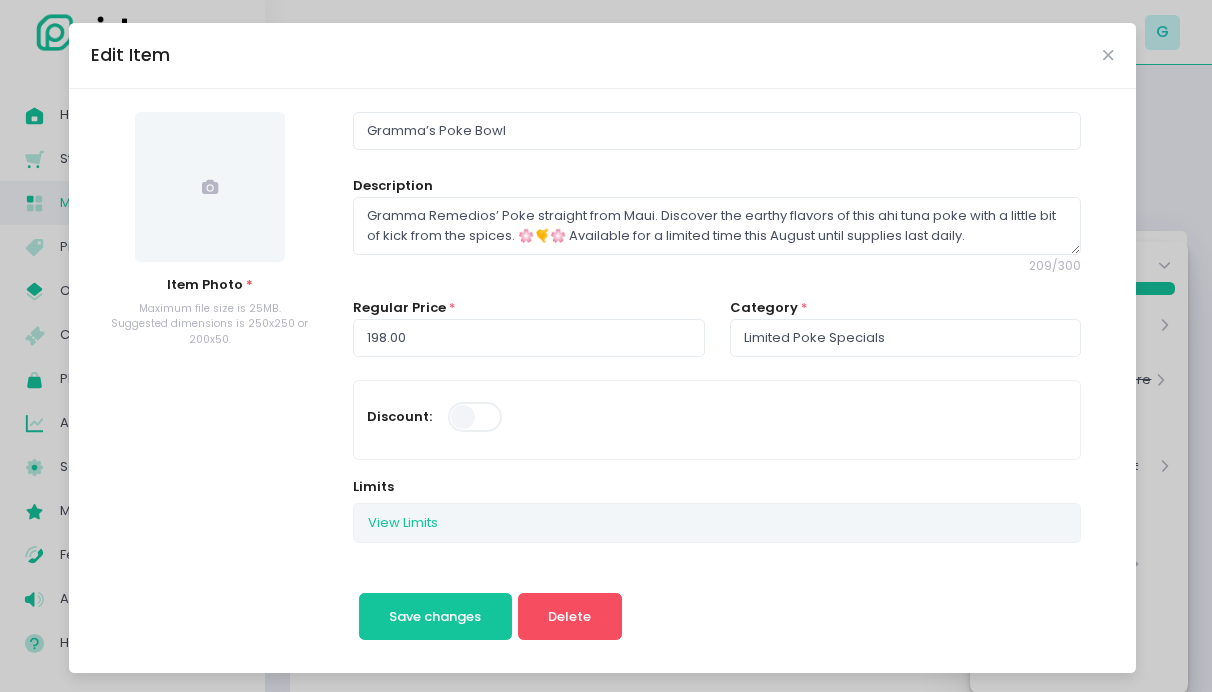 click at bounding box center (210, 187) 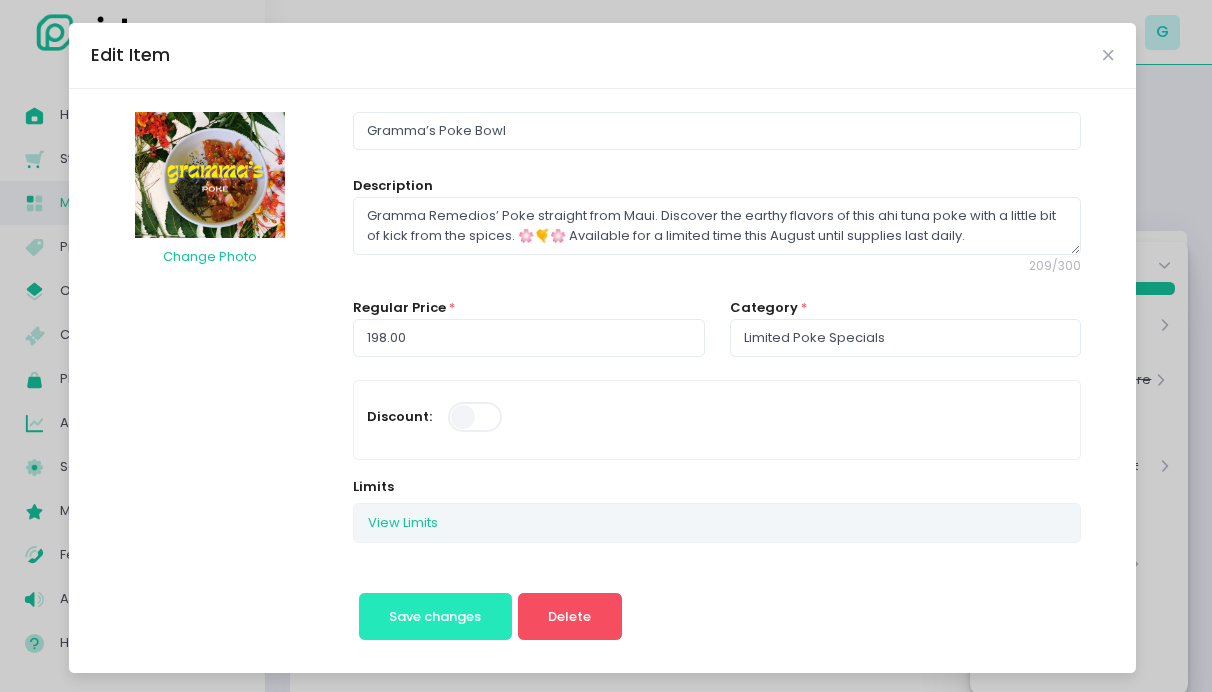 click on "Save changes" at bounding box center (435, 616) 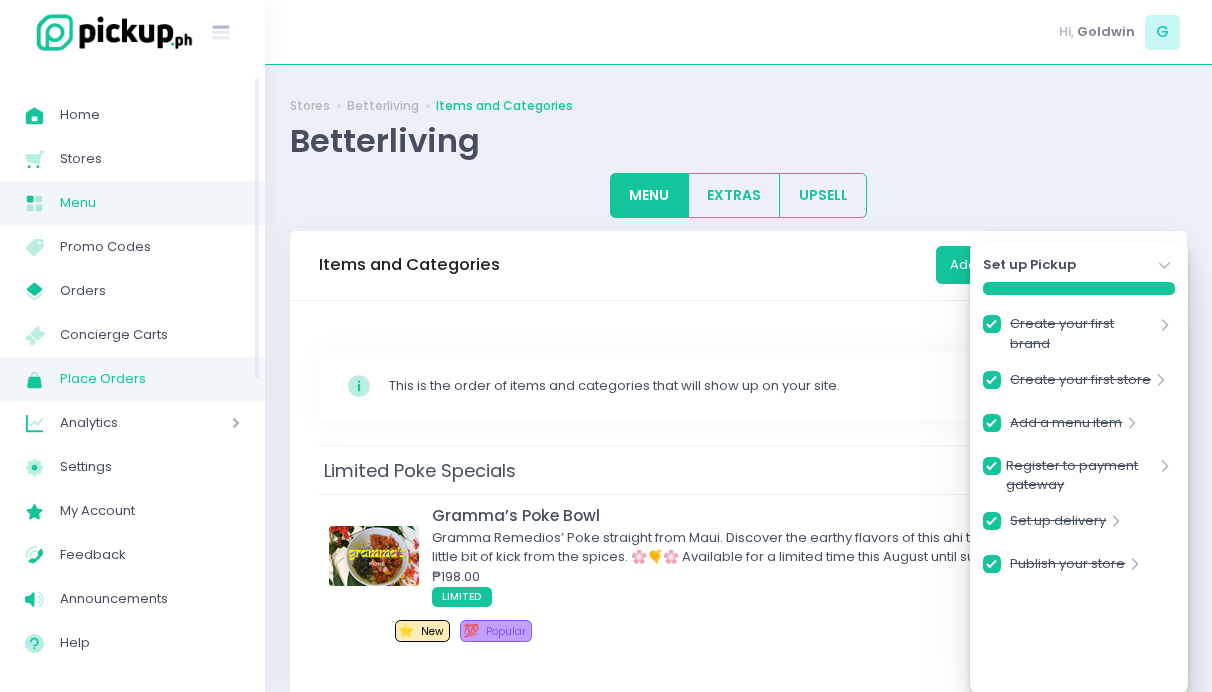 scroll, scrollTop: 1, scrollLeft: 0, axis: vertical 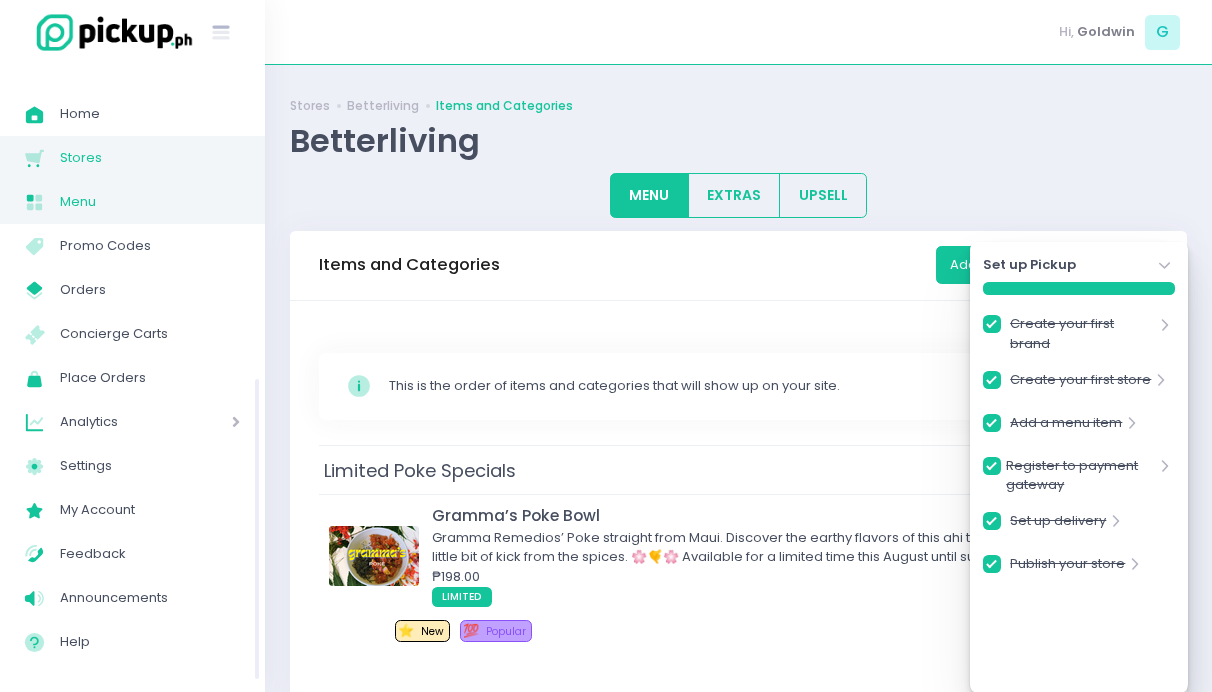 click on "Stores" at bounding box center (150, 158) 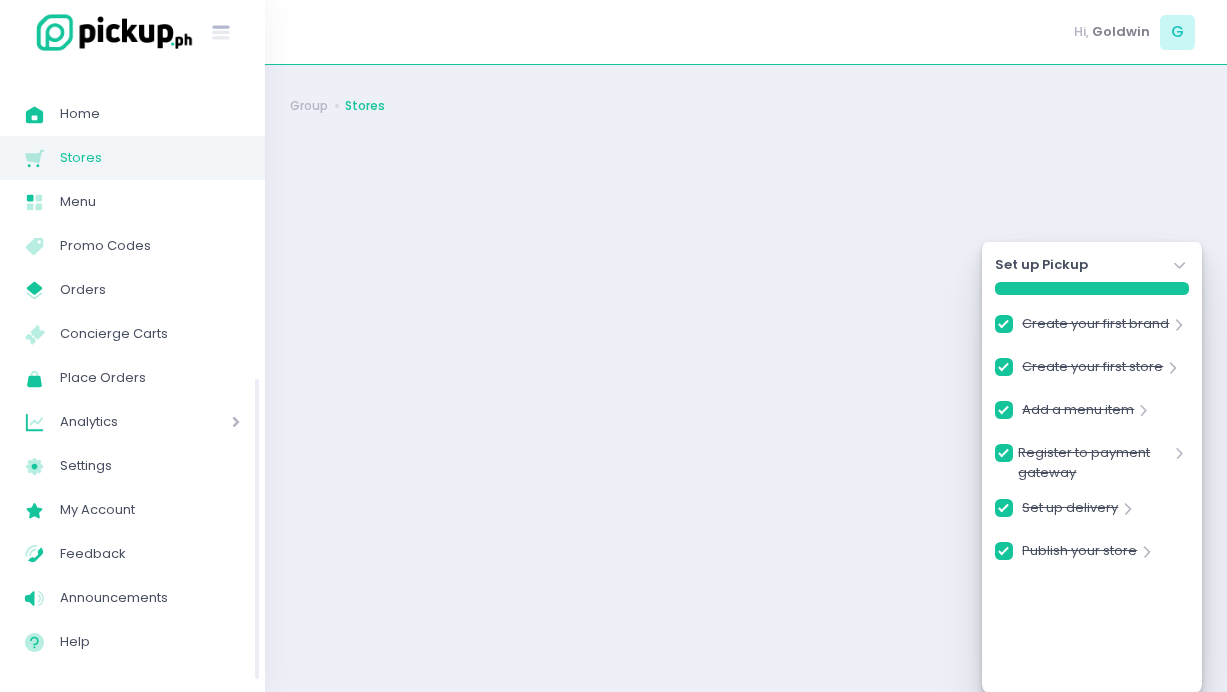 checkbox on "true" 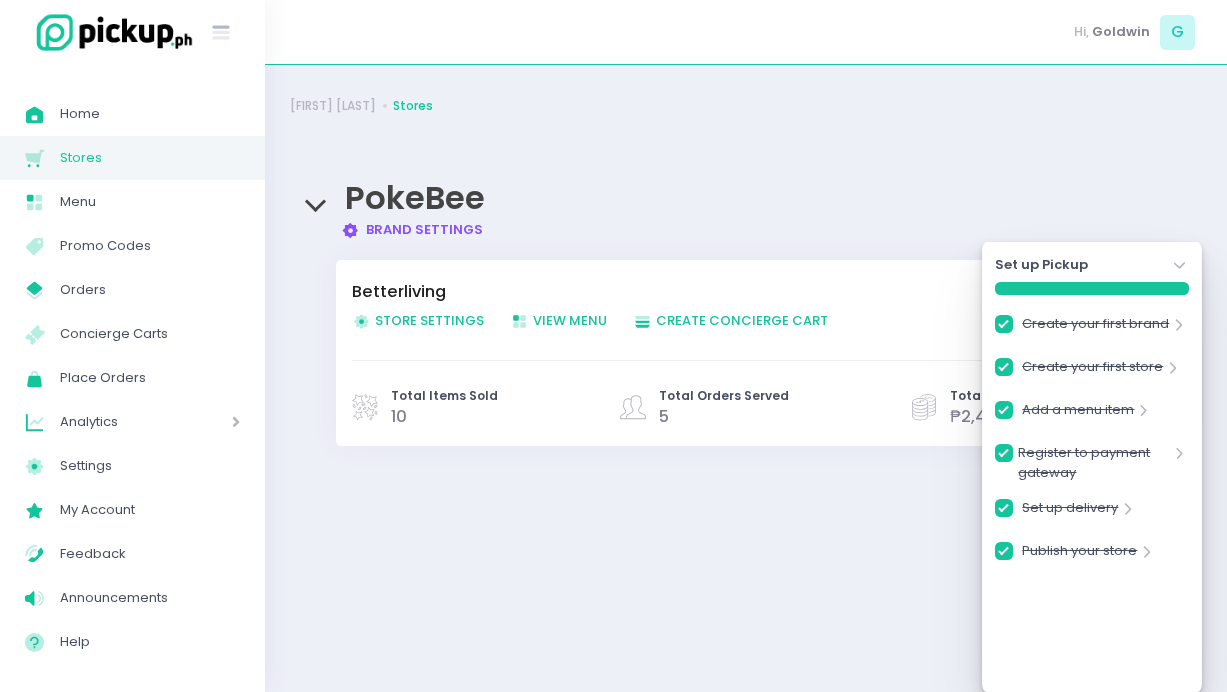 click on "Store Settings Created with Sketch. Store Settings" at bounding box center [418, 320] 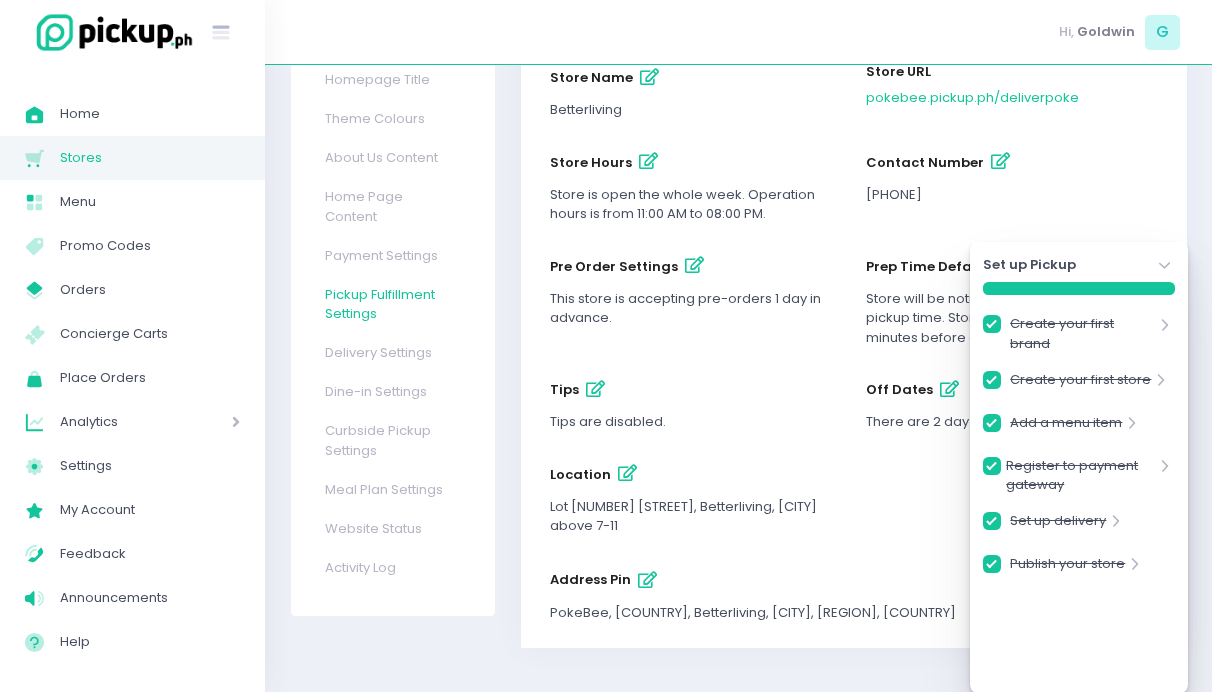 scroll, scrollTop: 214, scrollLeft: 0, axis: vertical 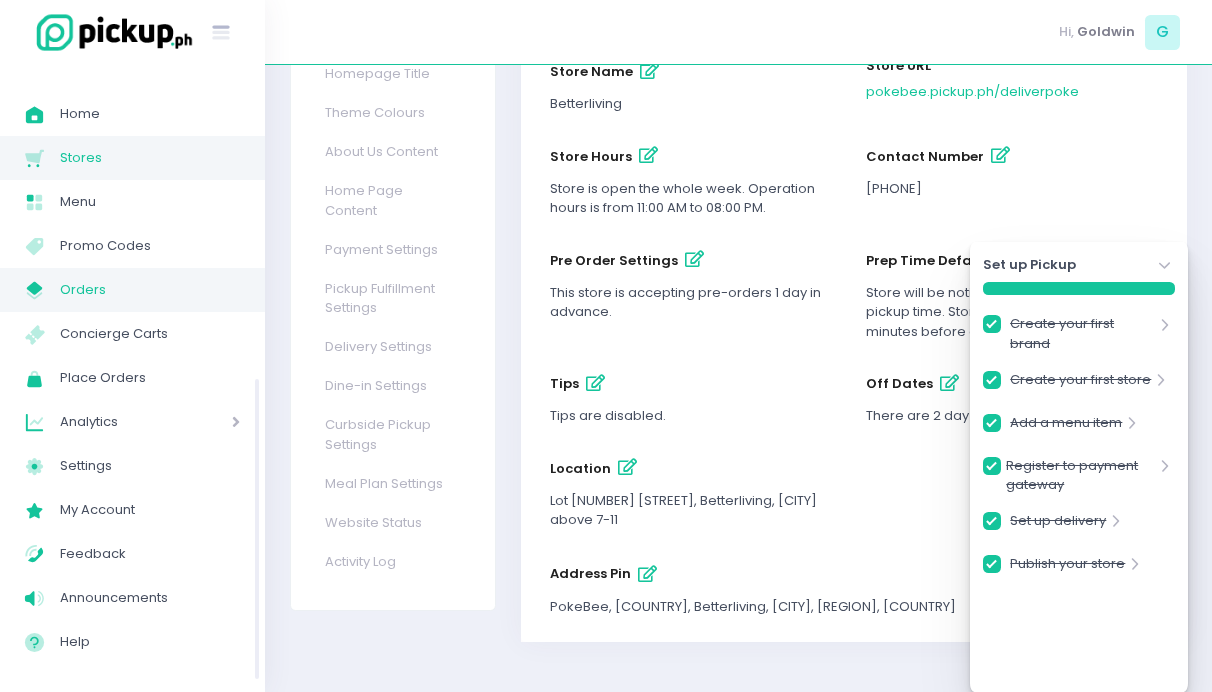 drag, startPoint x: 80, startPoint y: 286, endPoint x: 107, endPoint y: 290, distance: 27.294687 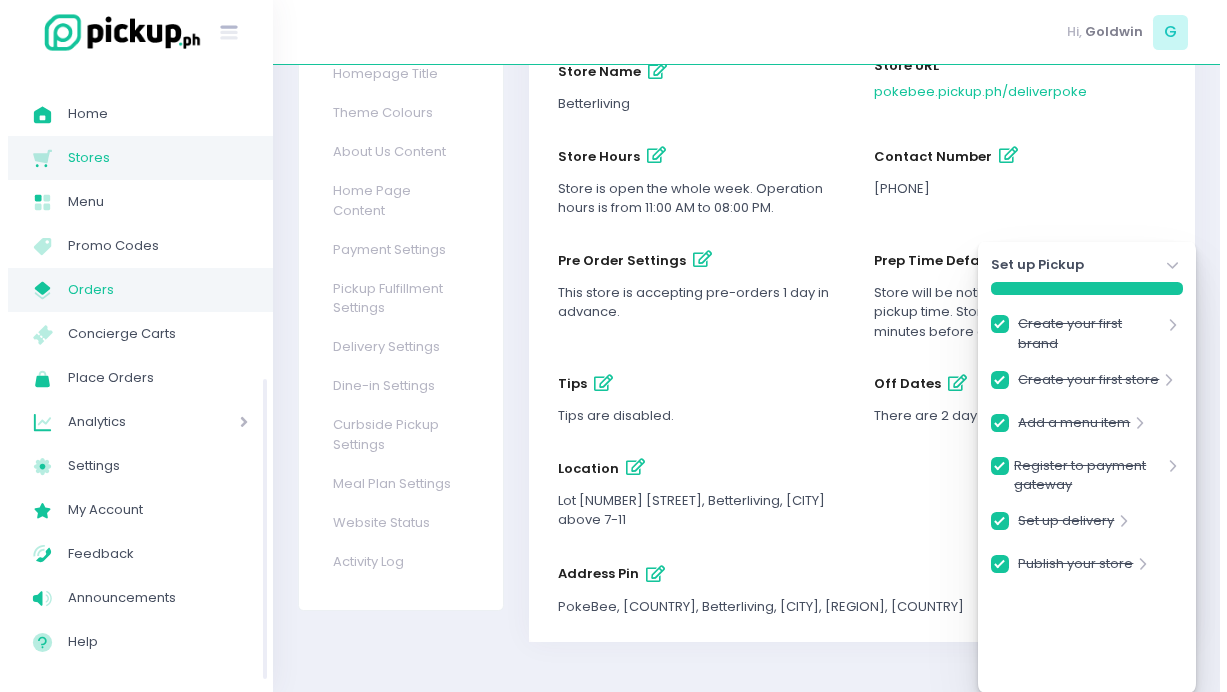 scroll, scrollTop: 0, scrollLeft: 0, axis: both 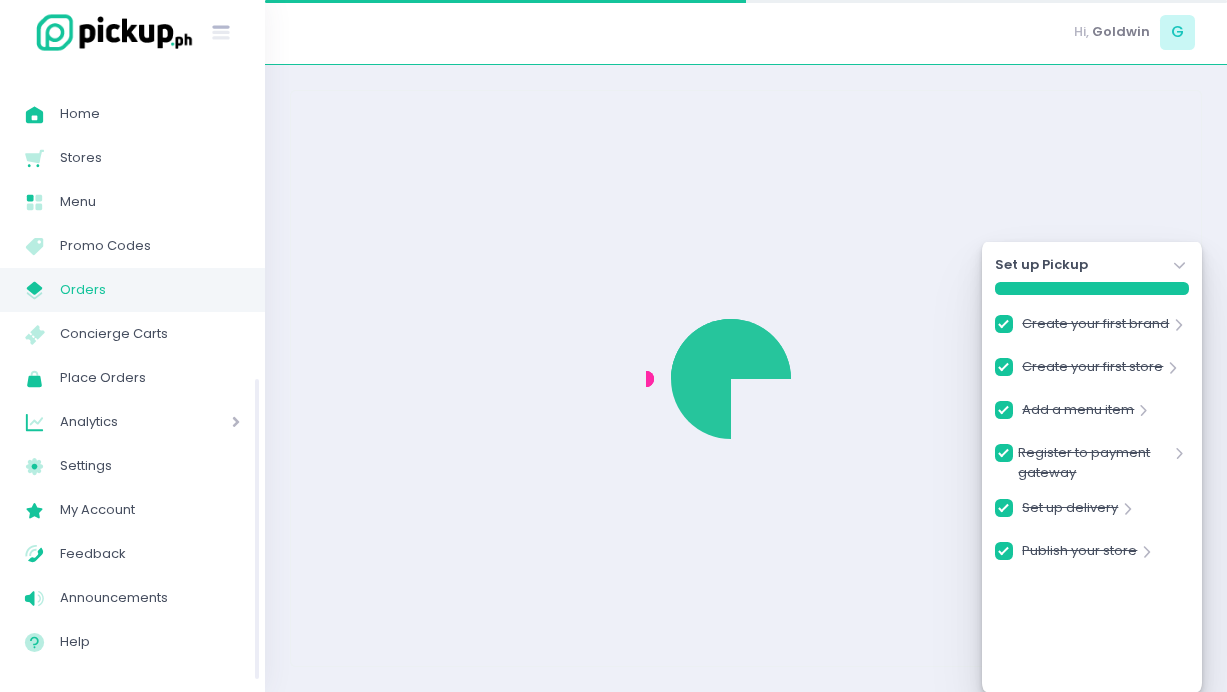 checkbox on "true" 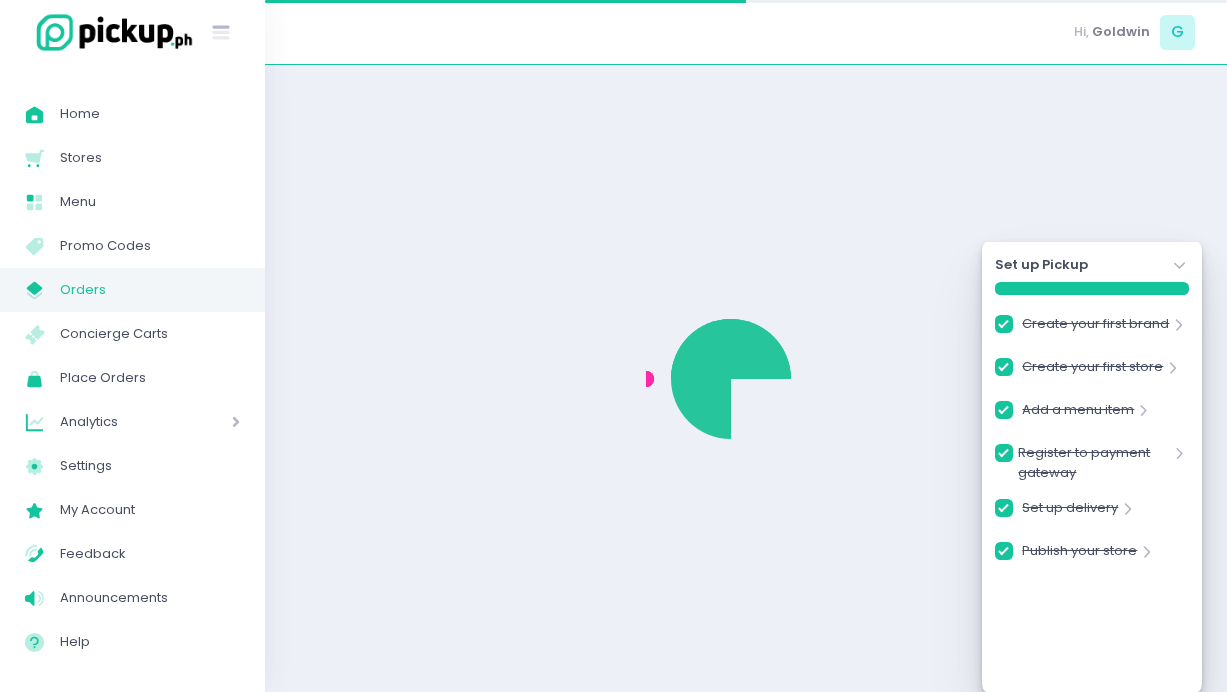 checkbox on "true" 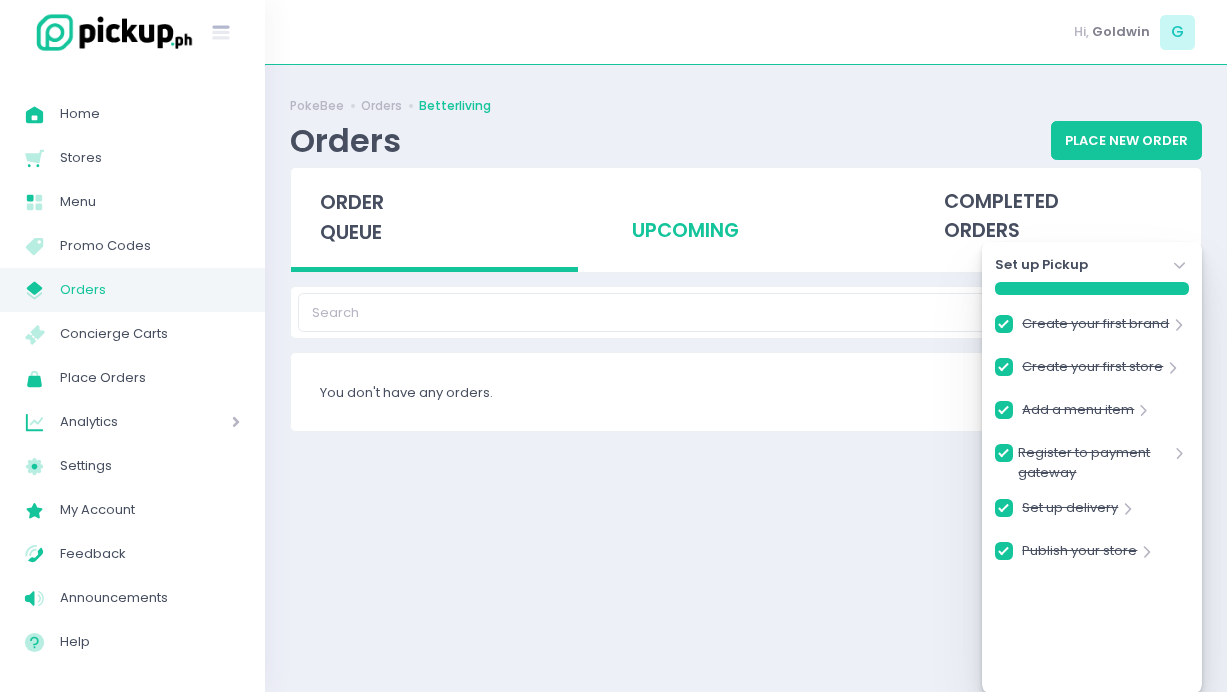click on "upcoming" at bounding box center [746, 217] 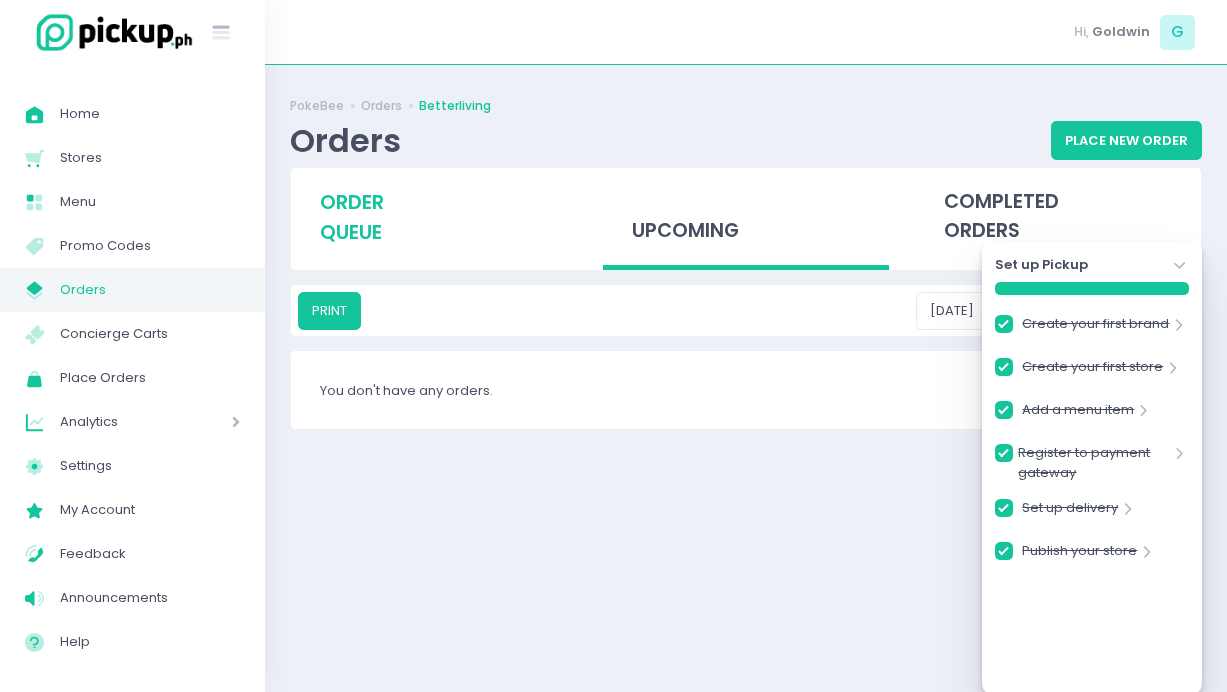 click on "order   queue" at bounding box center (352, 217) 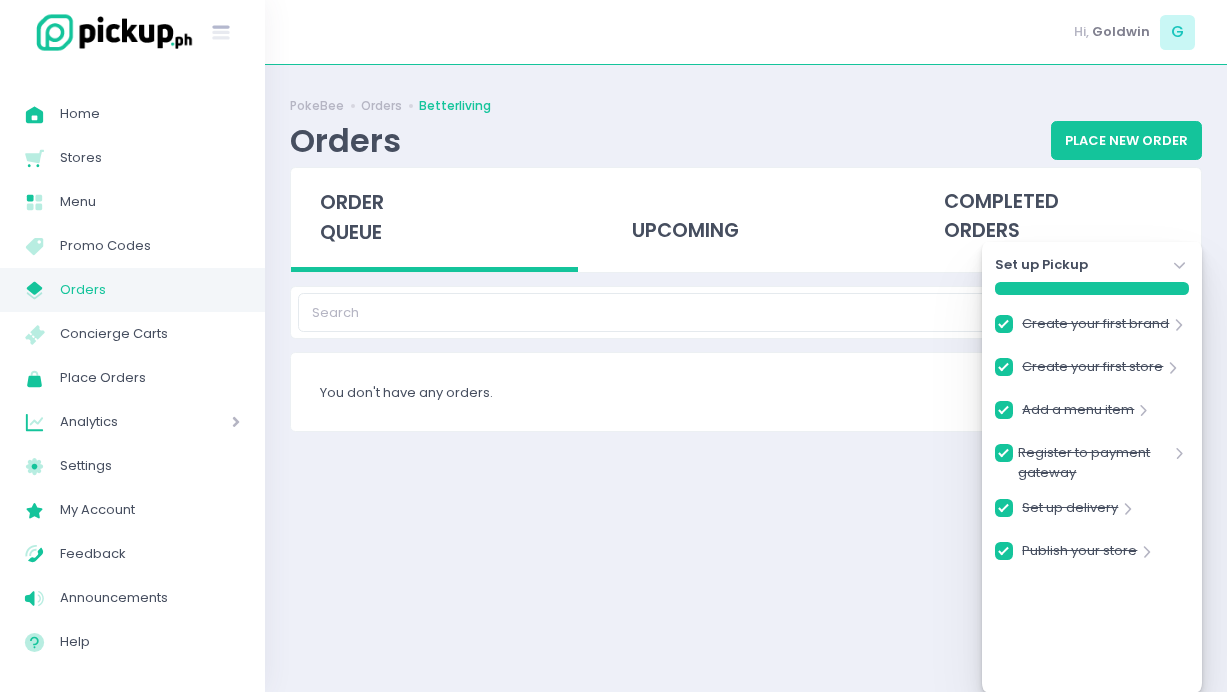 click 